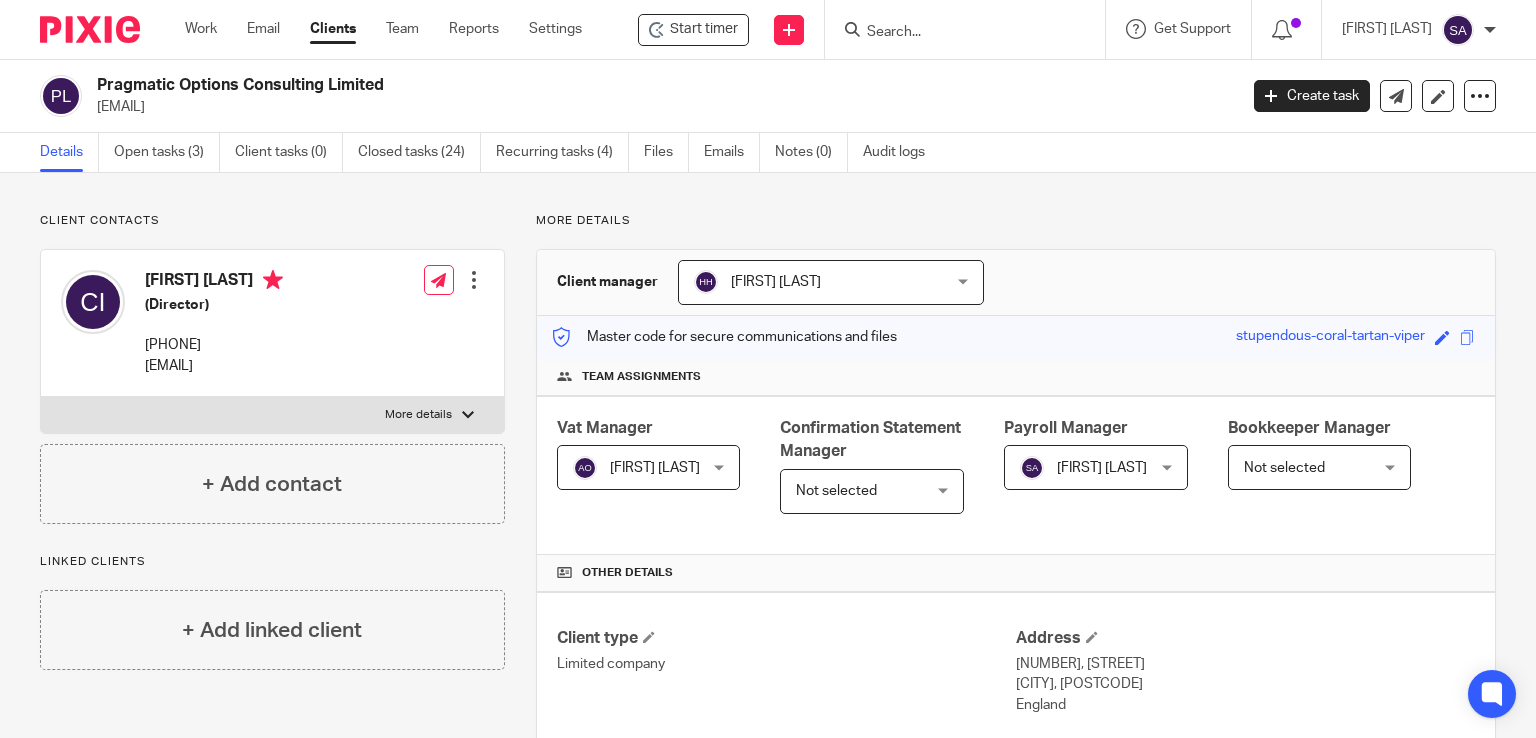 scroll, scrollTop: 0, scrollLeft: 0, axis: both 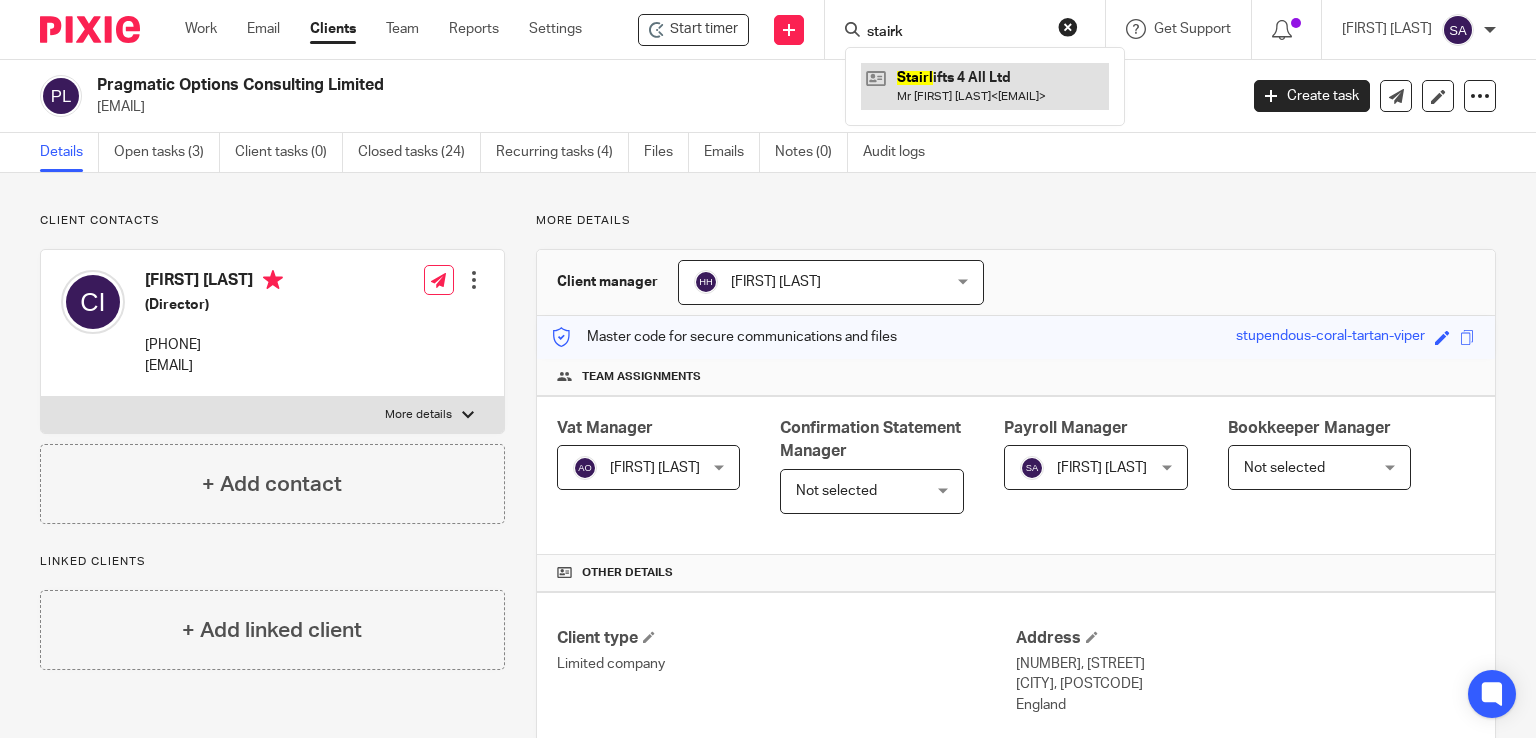 type on "stairk" 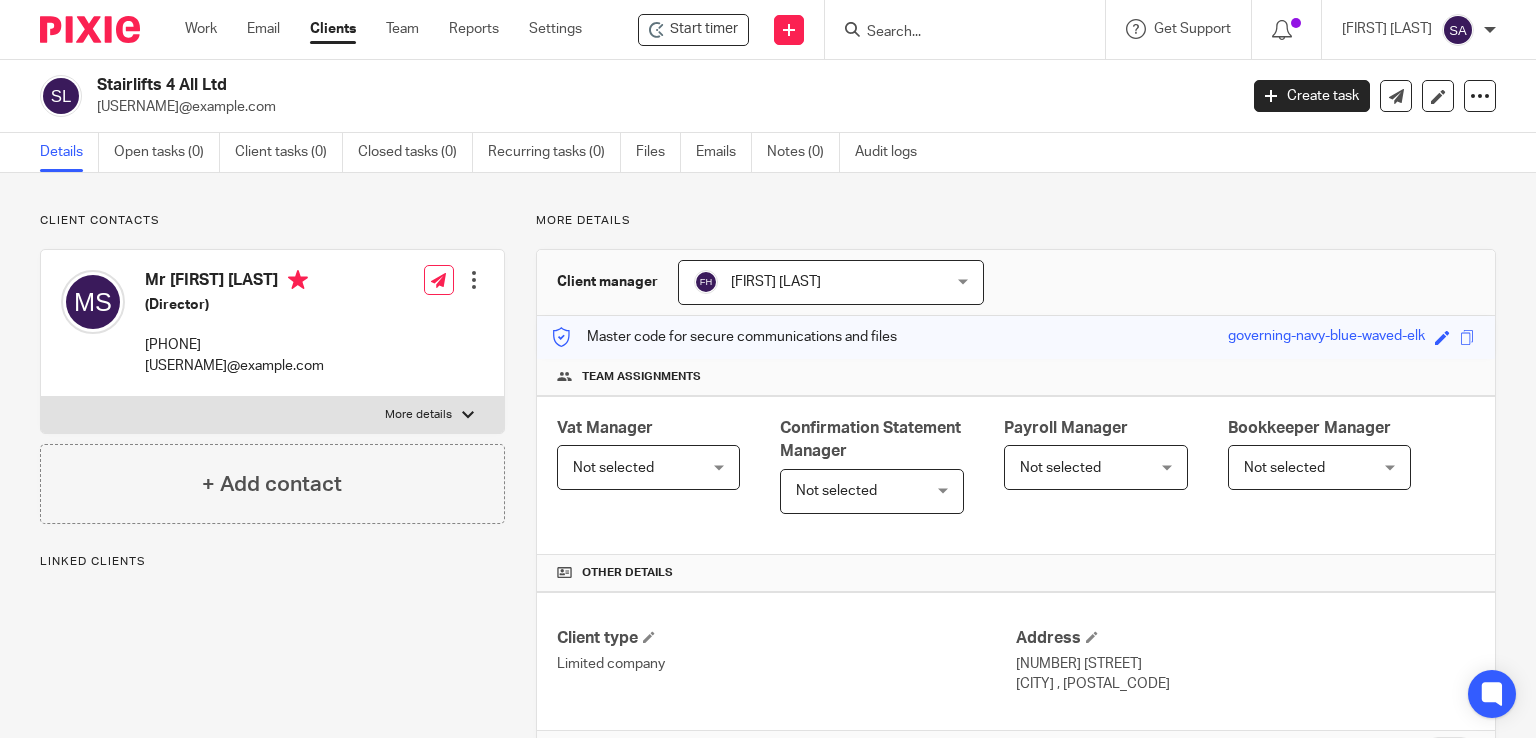 scroll, scrollTop: 0, scrollLeft: 0, axis: both 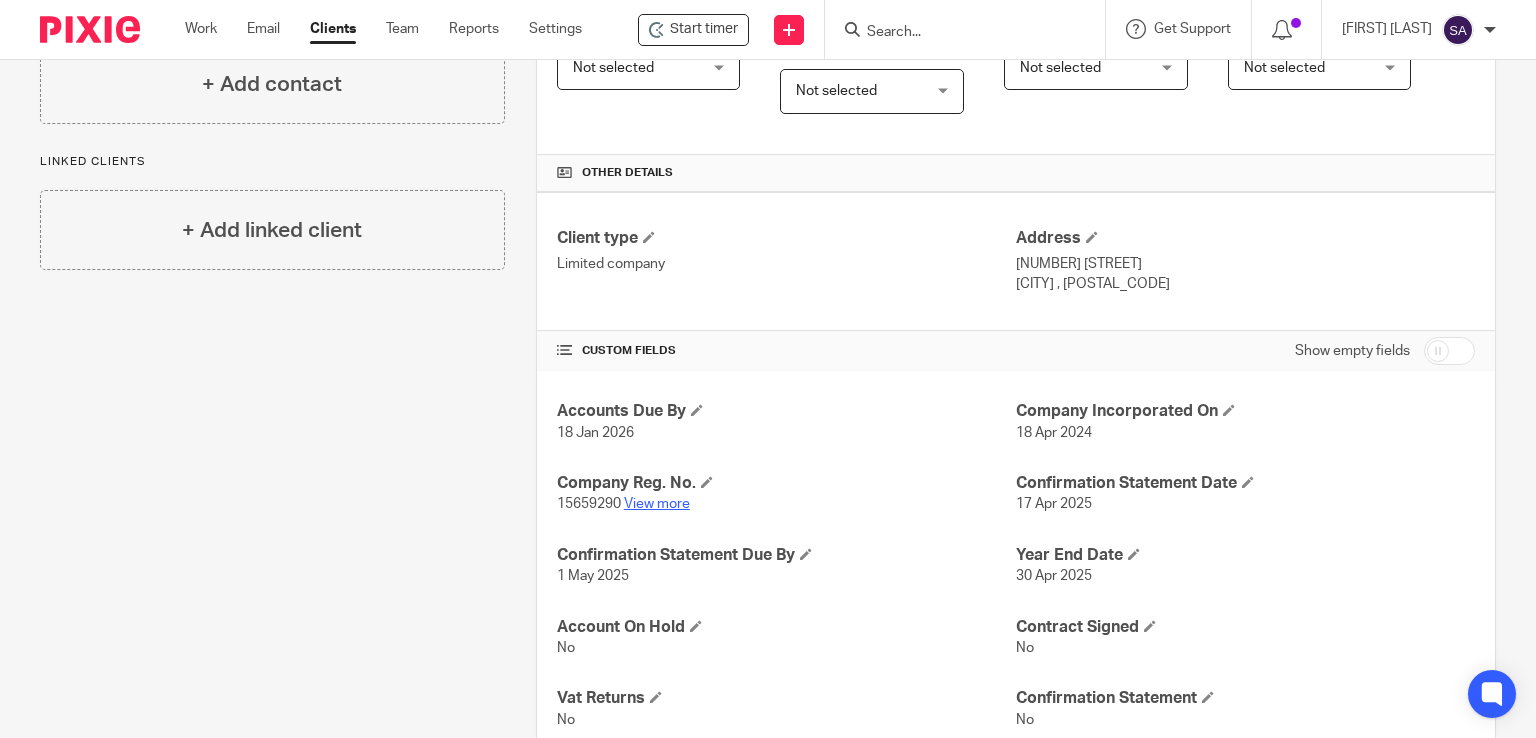 click on "View more" at bounding box center [657, 504] 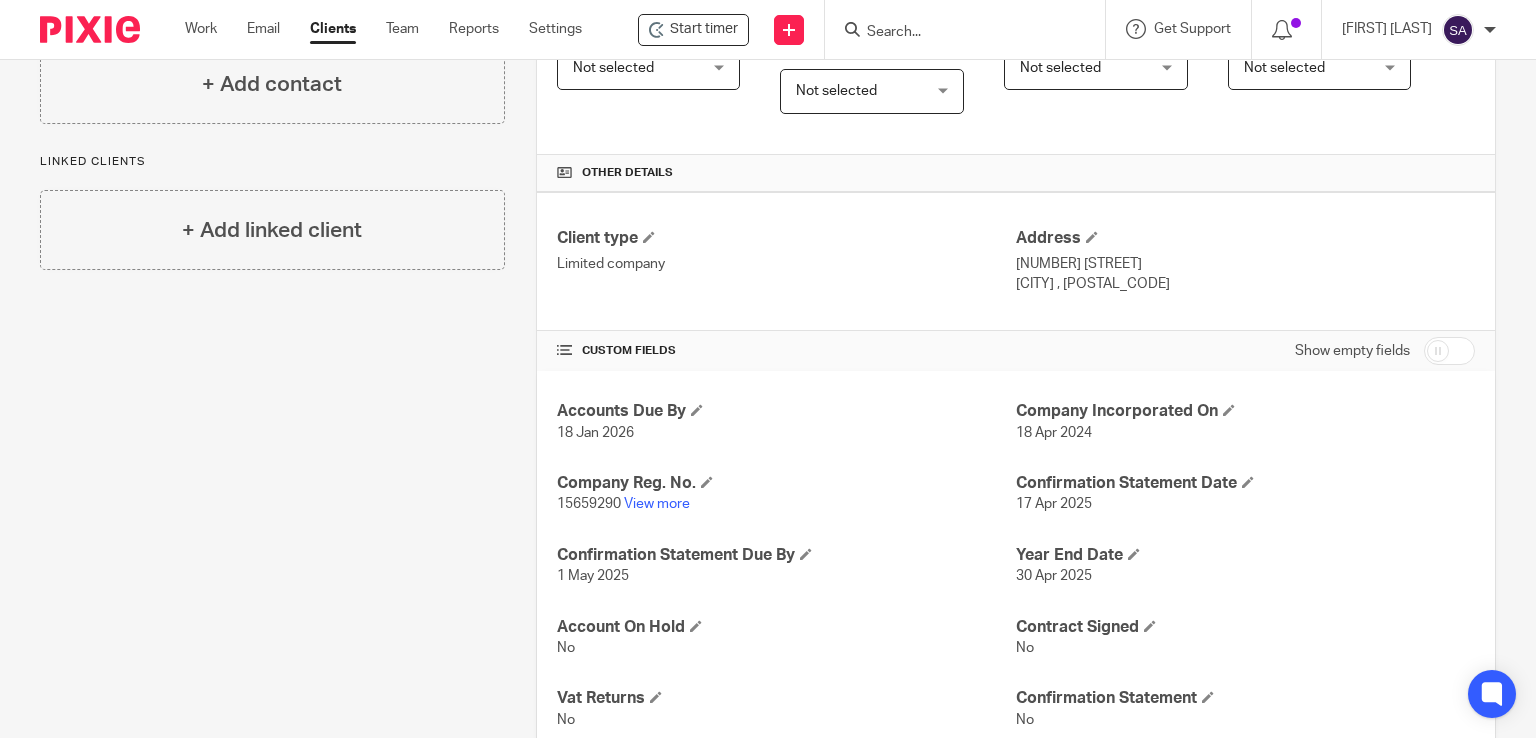 scroll, scrollTop: 0, scrollLeft: 0, axis: both 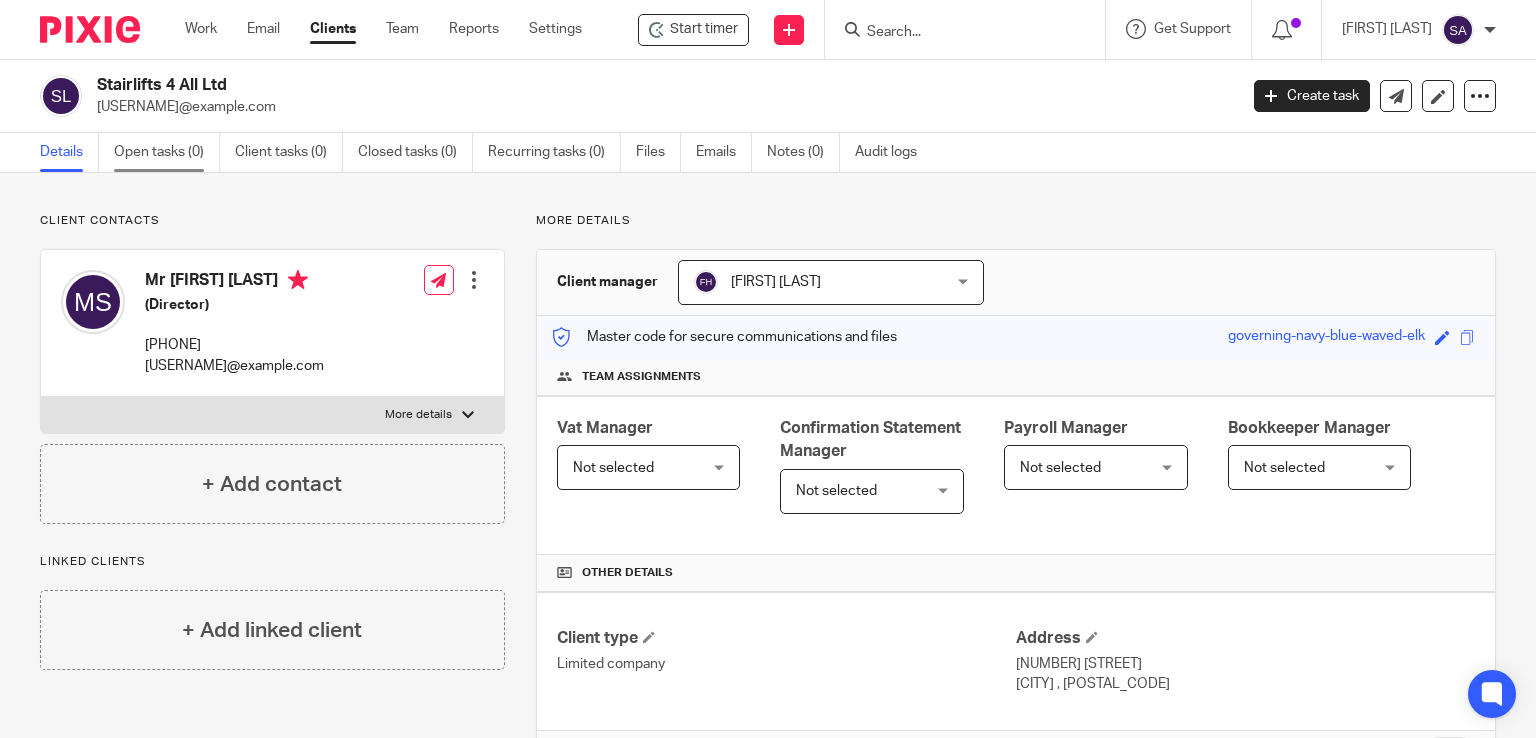 click on "Open tasks (0)" at bounding box center (167, 152) 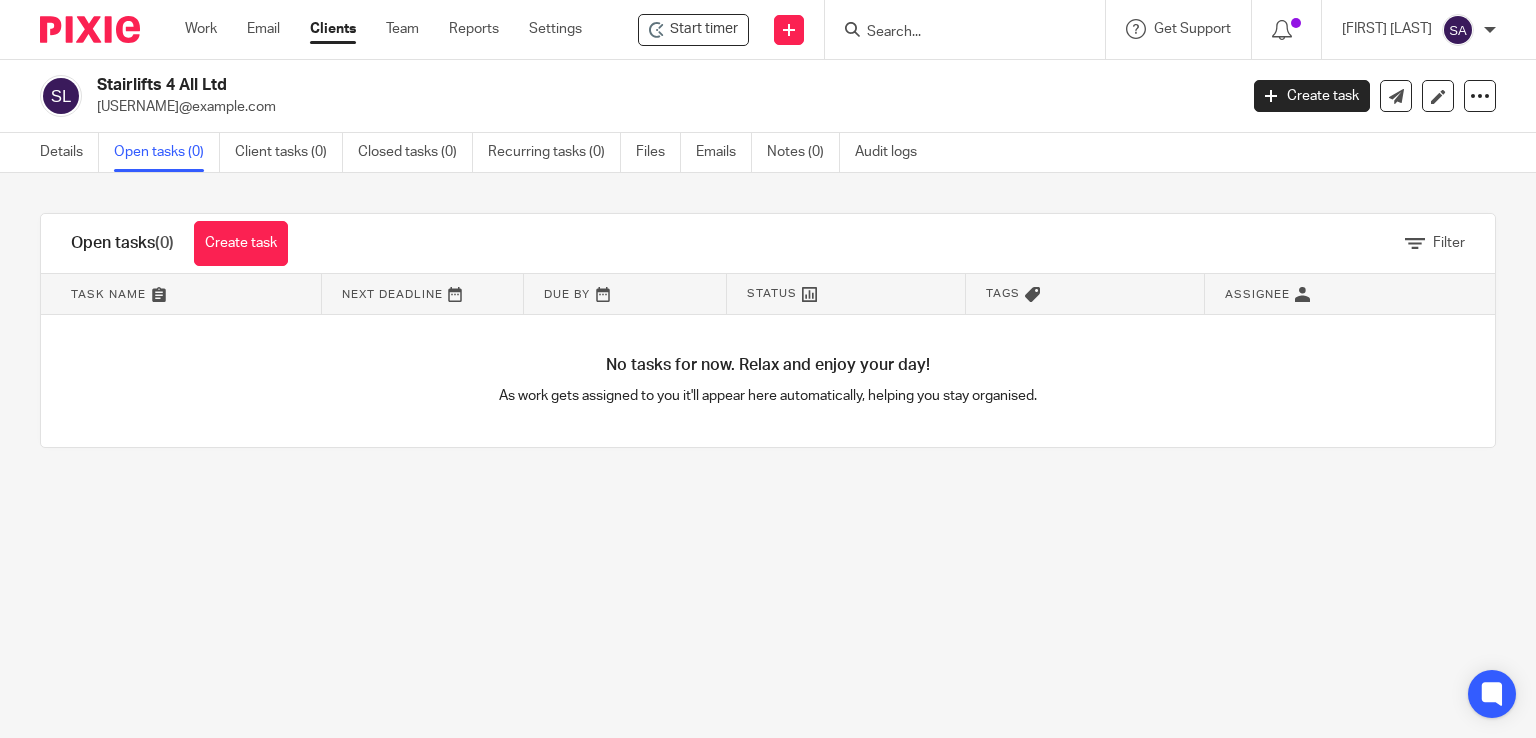 scroll, scrollTop: 0, scrollLeft: 0, axis: both 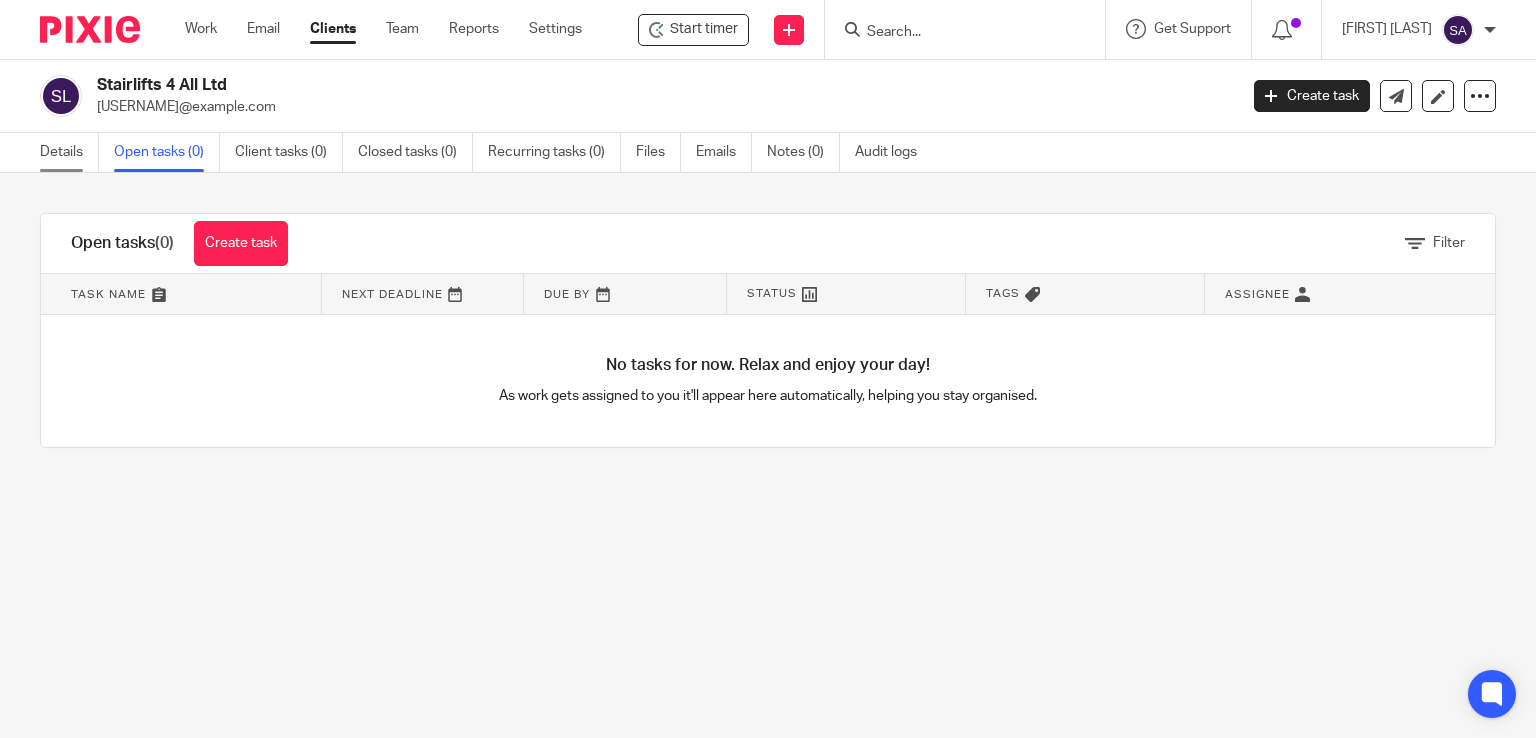 click on "Details" at bounding box center (69, 152) 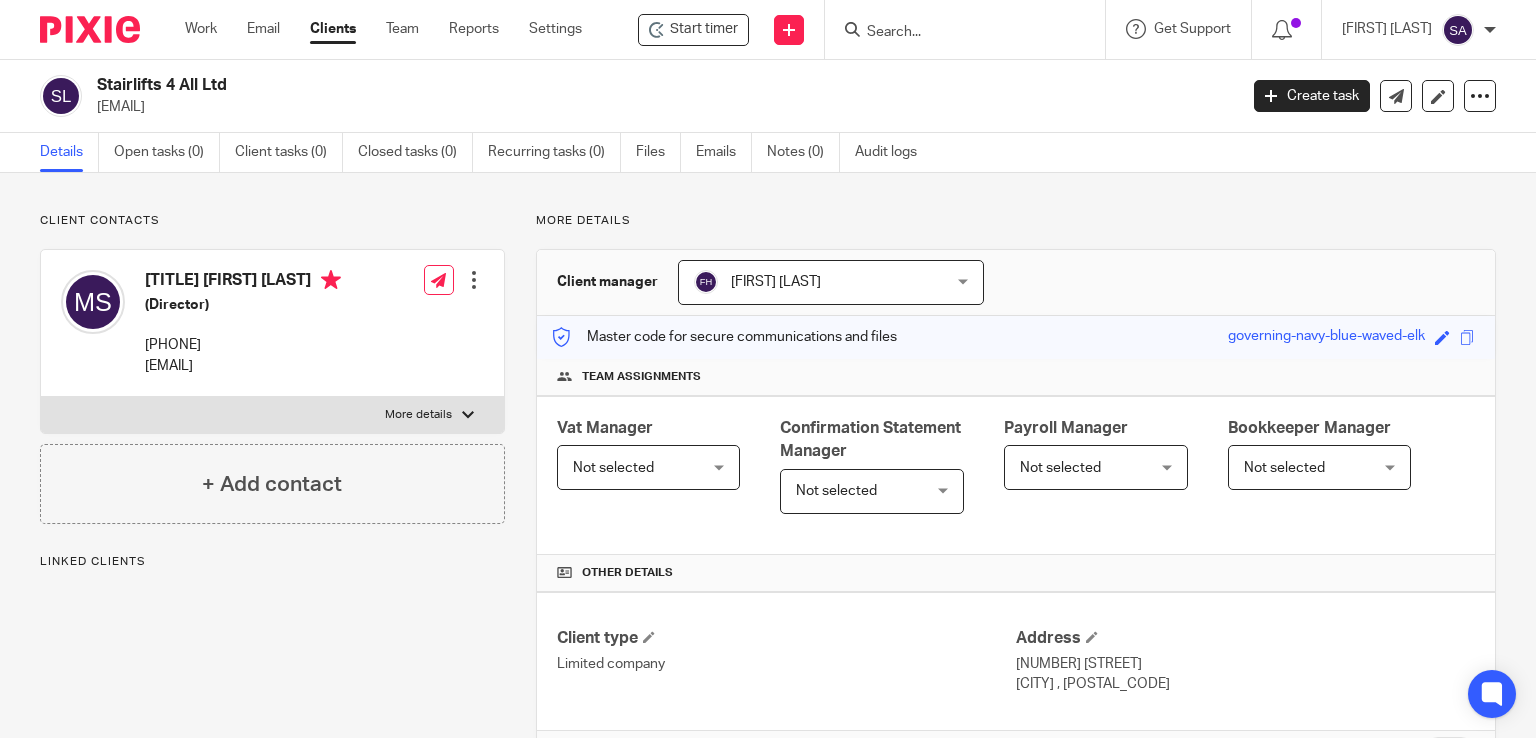 scroll, scrollTop: 0, scrollLeft: 0, axis: both 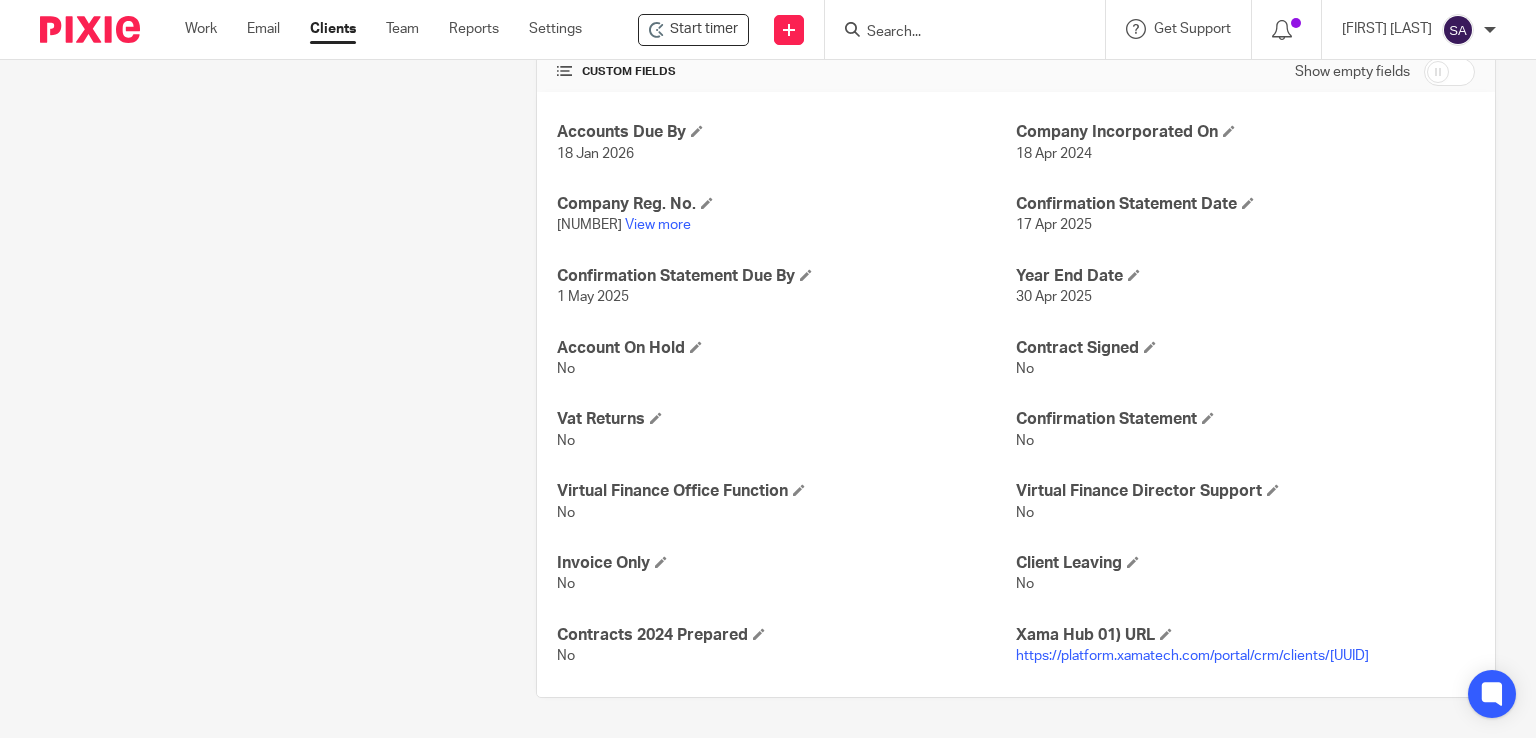 click on "15659290   View more" at bounding box center [786, 225] 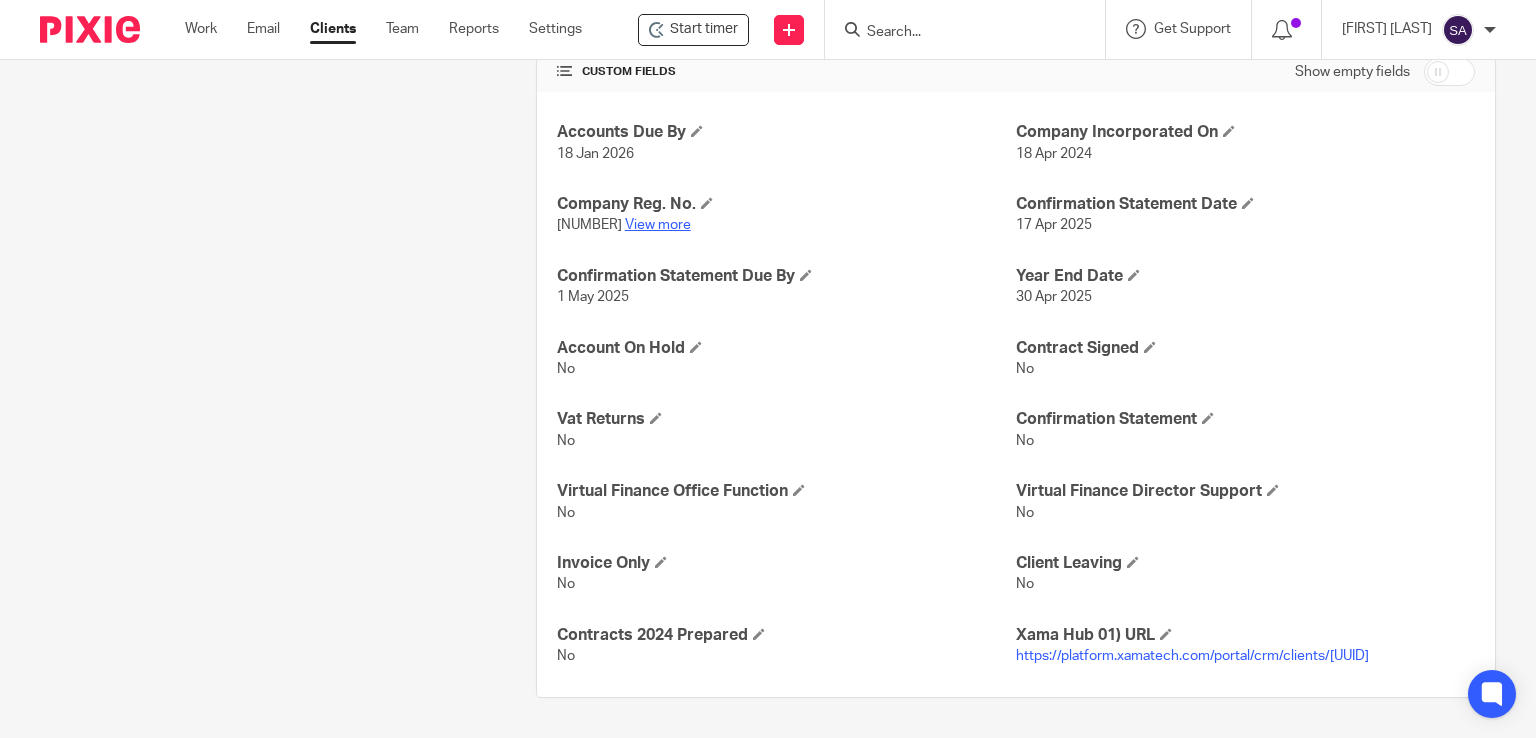 click on "View more" at bounding box center (658, 225) 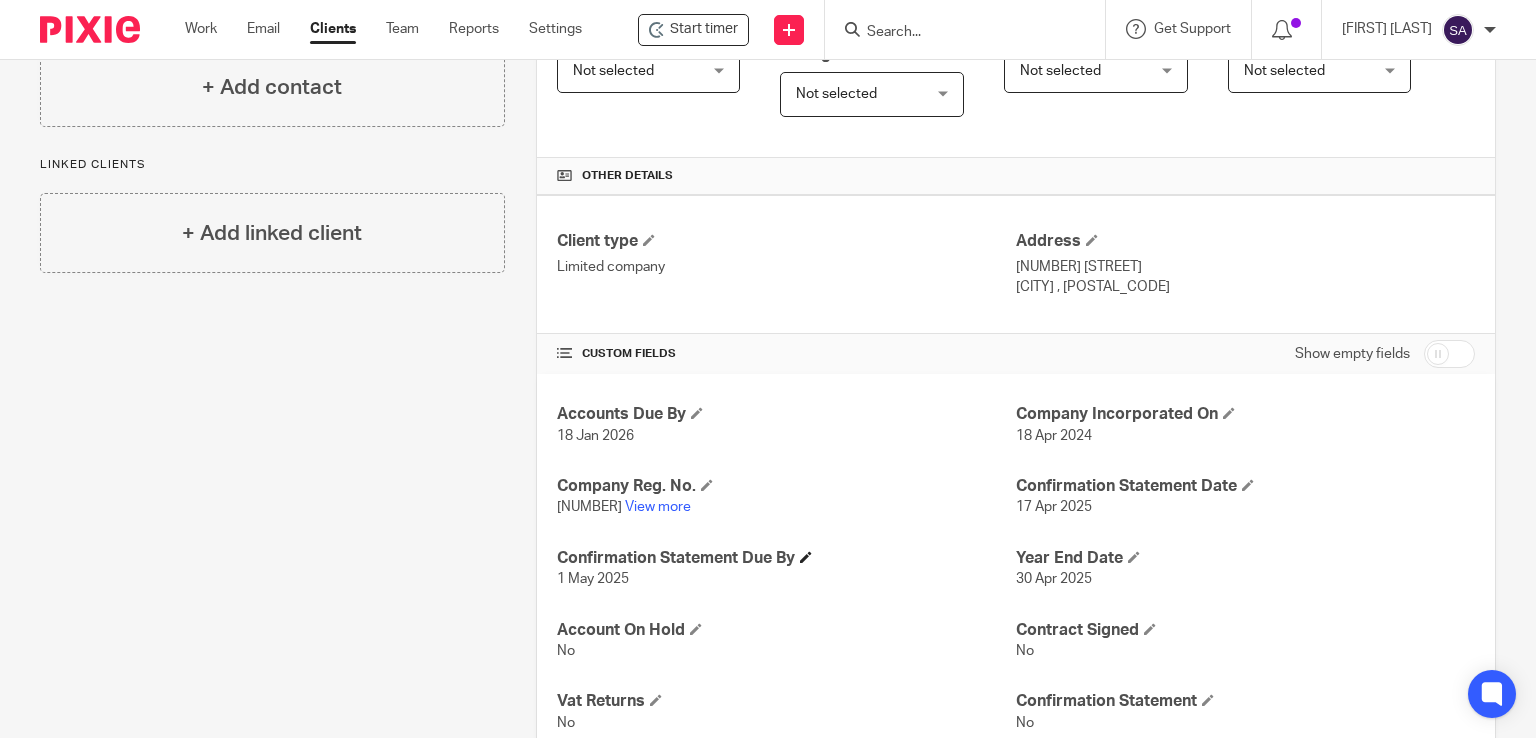scroll, scrollTop: 0, scrollLeft: 0, axis: both 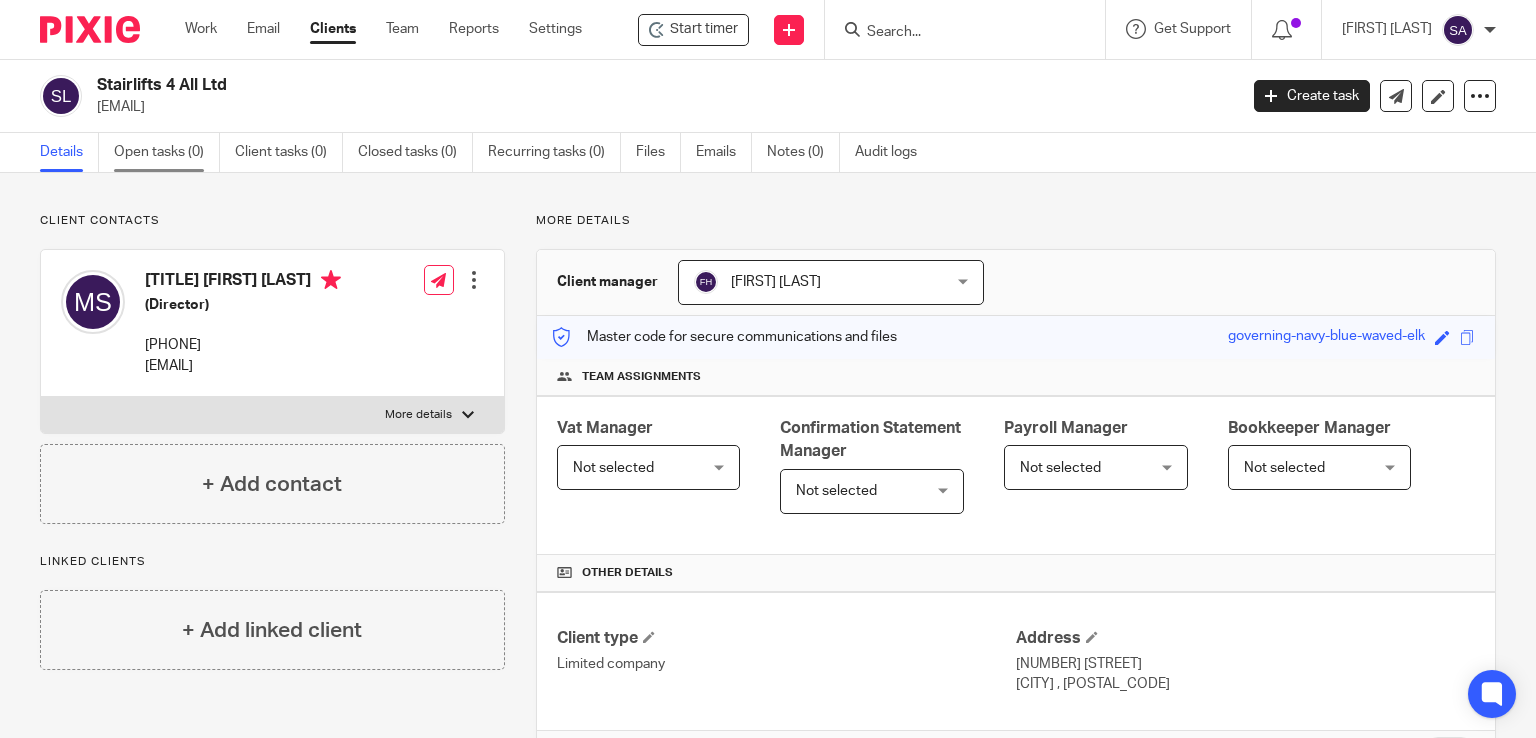 click on "Open tasks (0)" at bounding box center [167, 152] 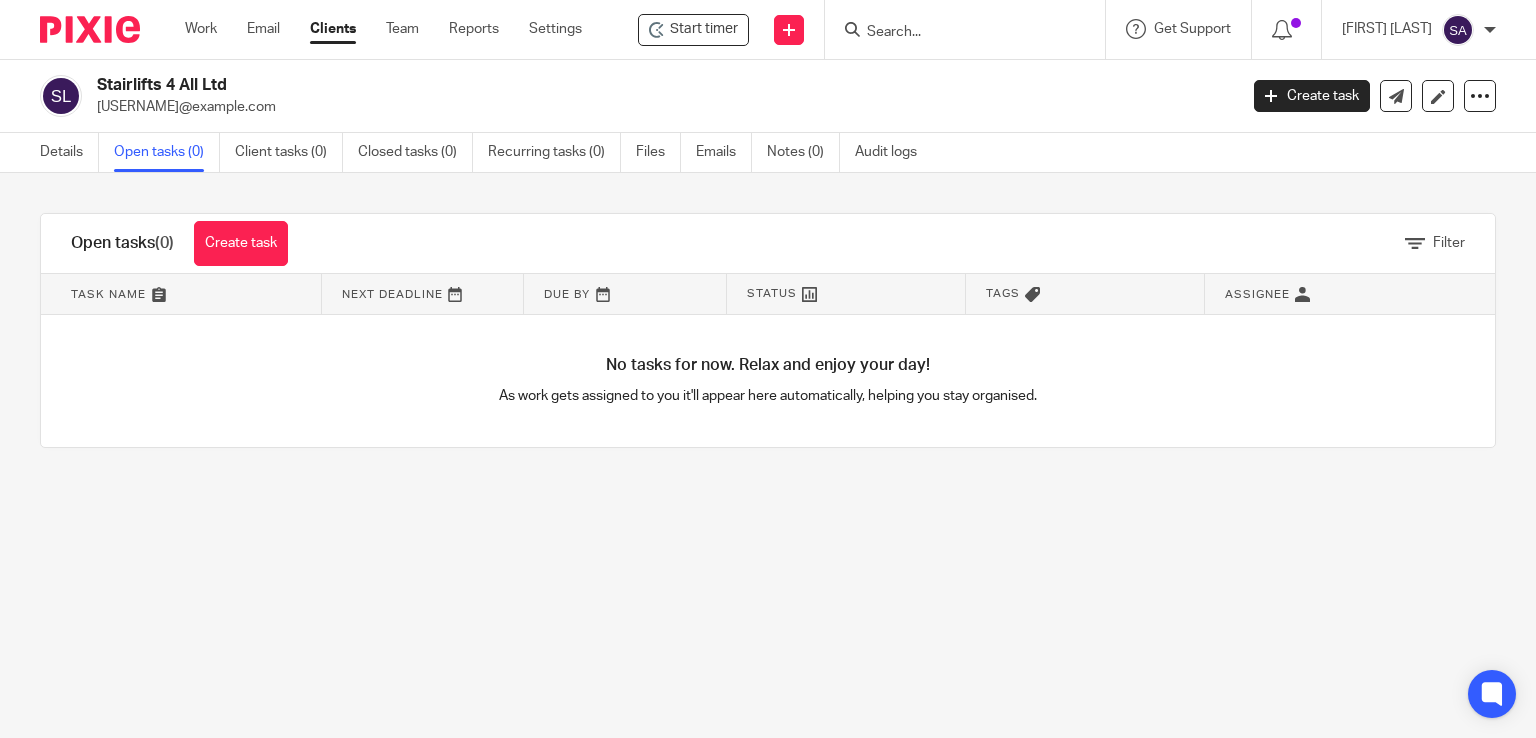 scroll, scrollTop: 0, scrollLeft: 0, axis: both 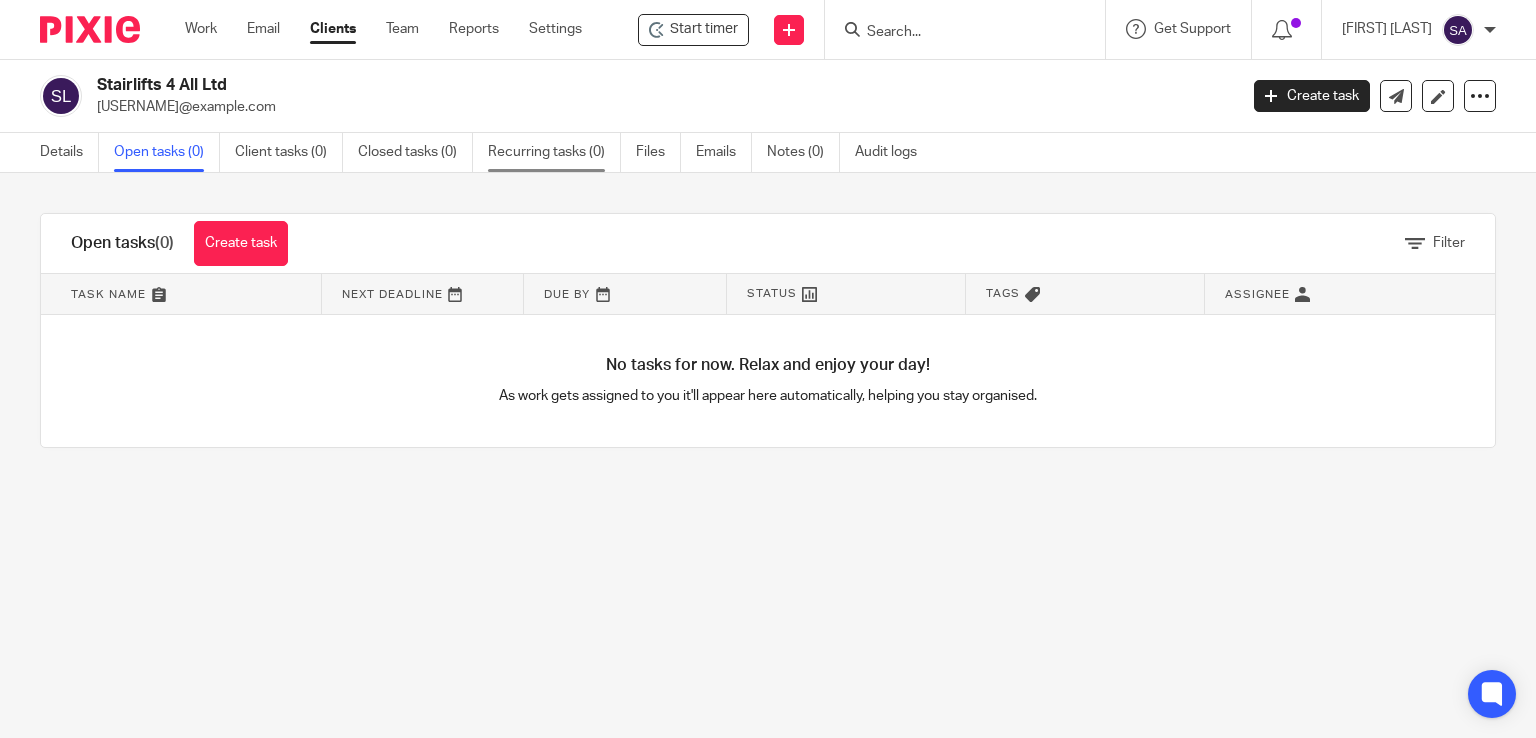 click on "Recurring tasks (0)" at bounding box center [554, 152] 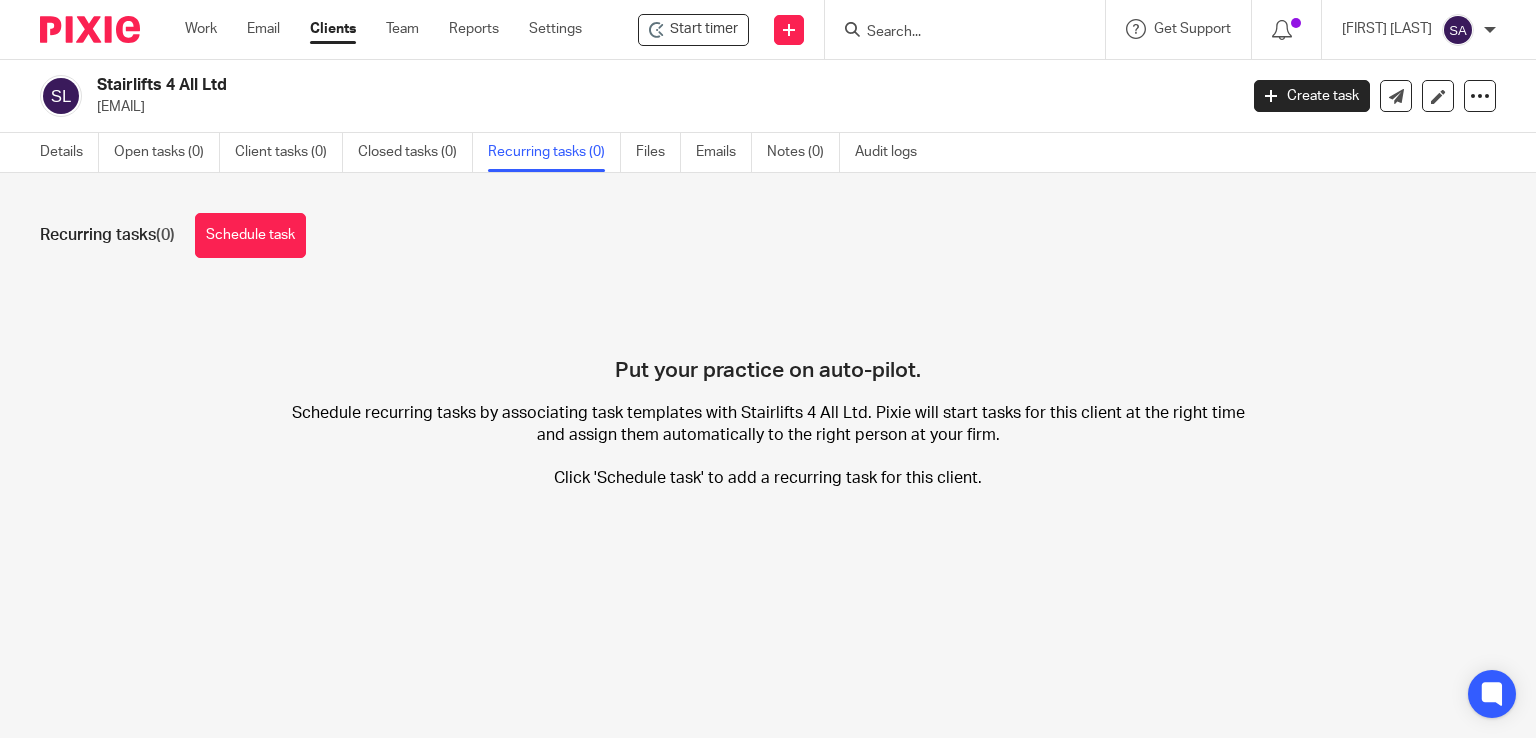 scroll, scrollTop: 0, scrollLeft: 0, axis: both 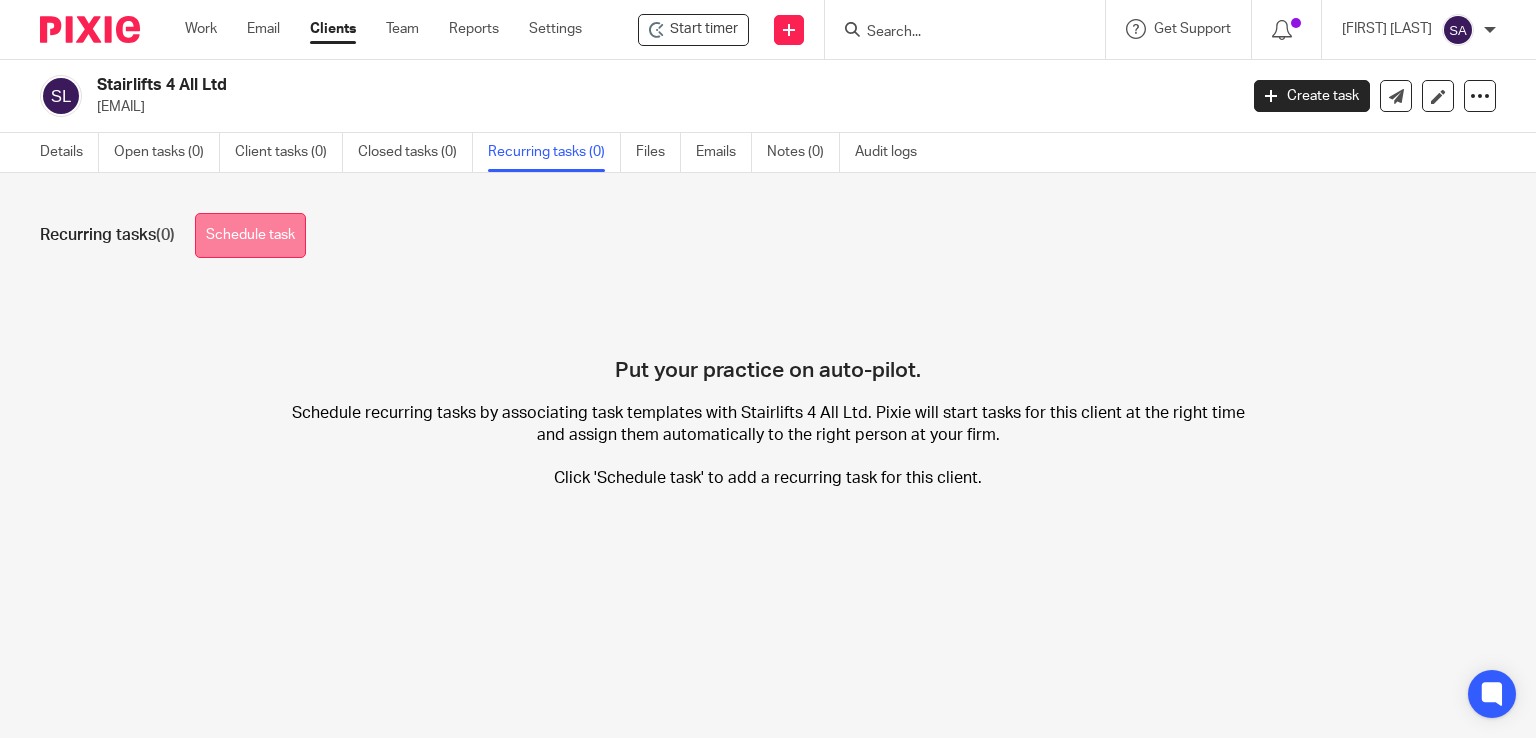 click on "Schedule task" at bounding box center (250, 235) 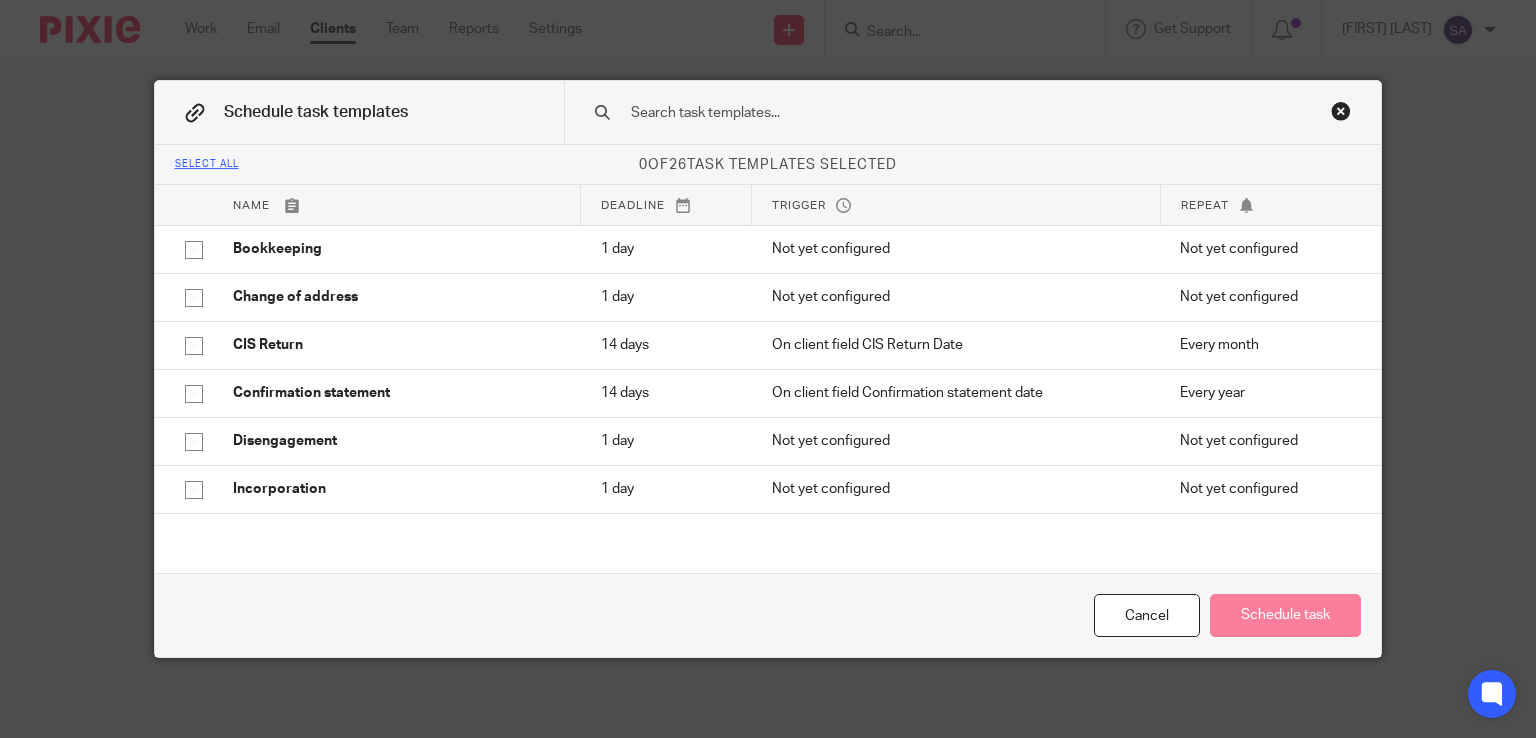 scroll, scrollTop: 0, scrollLeft: 0, axis: both 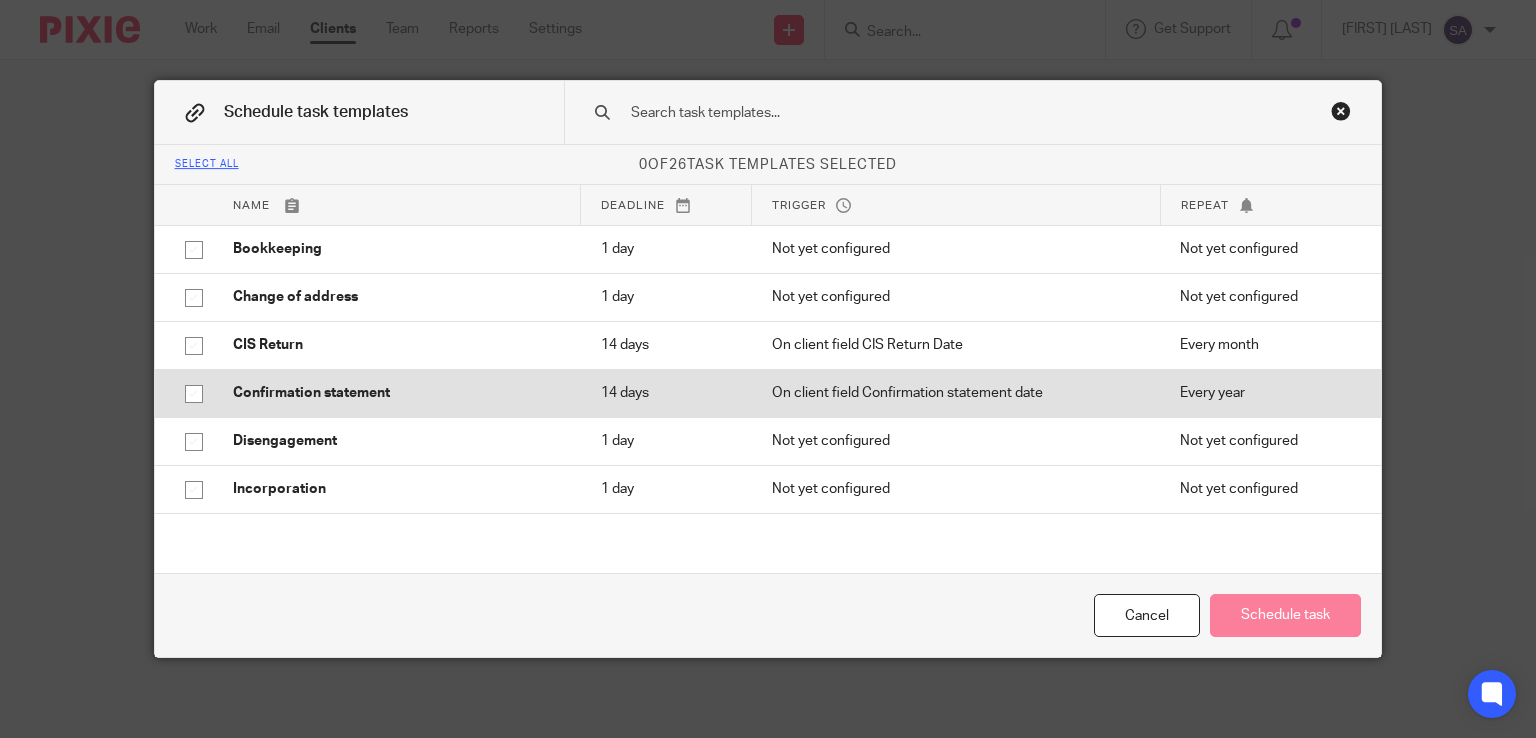 click at bounding box center [194, 394] 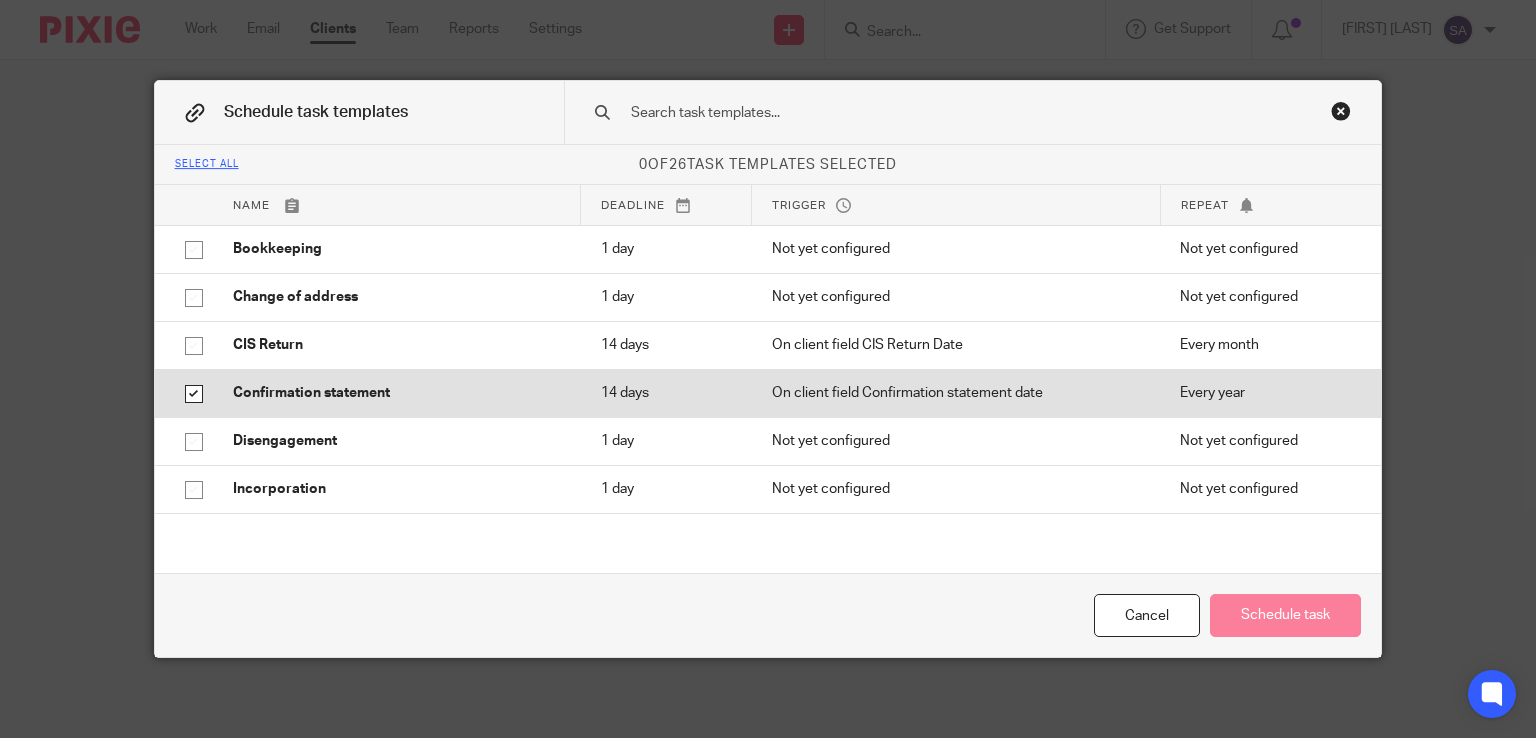 checkbox on "true" 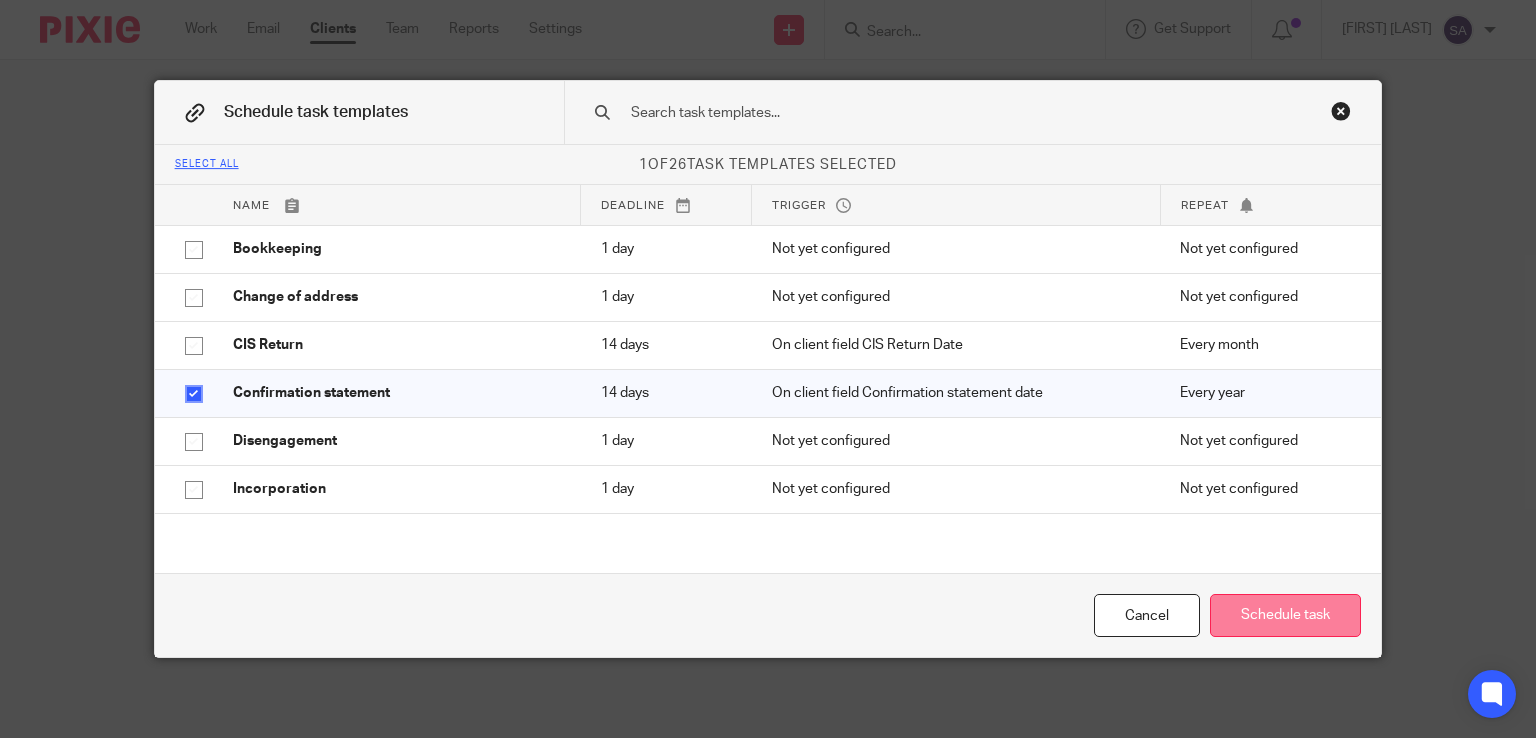 click on "Schedule task" at bounding box center [1285, 615] 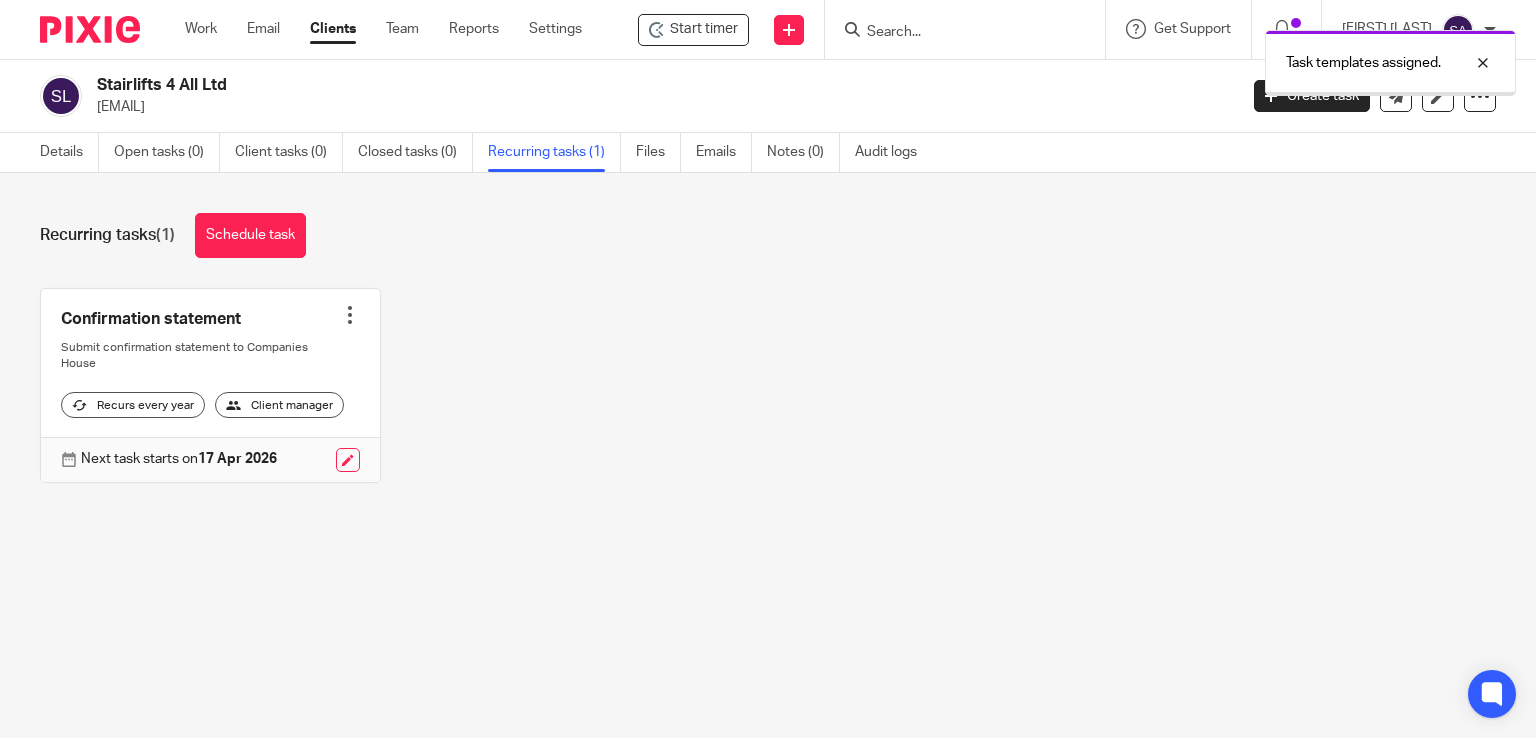 scroll, scrollTop: 0, scrollLeft: 0, axis: both 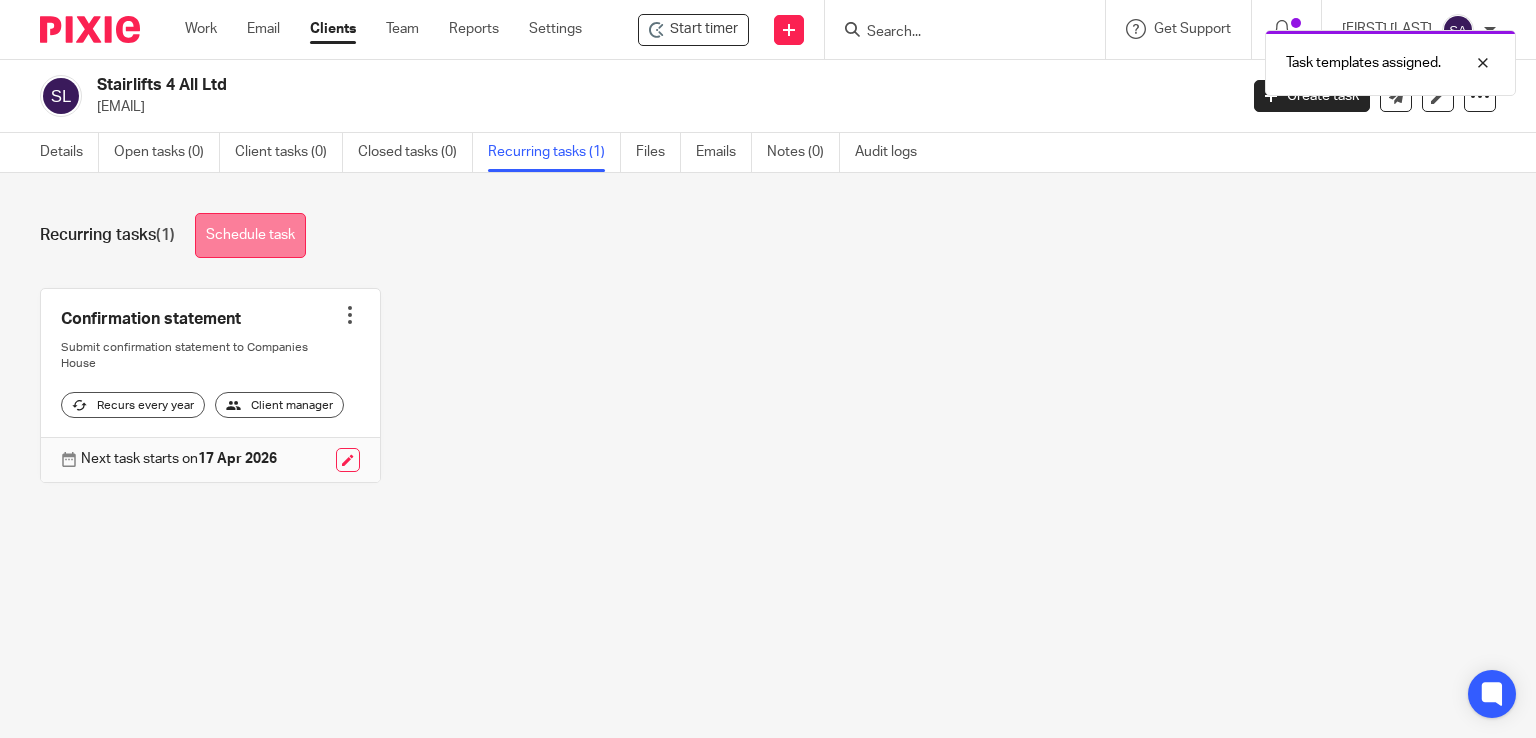 click on "Schedule task" at bounding box center (250, 235) 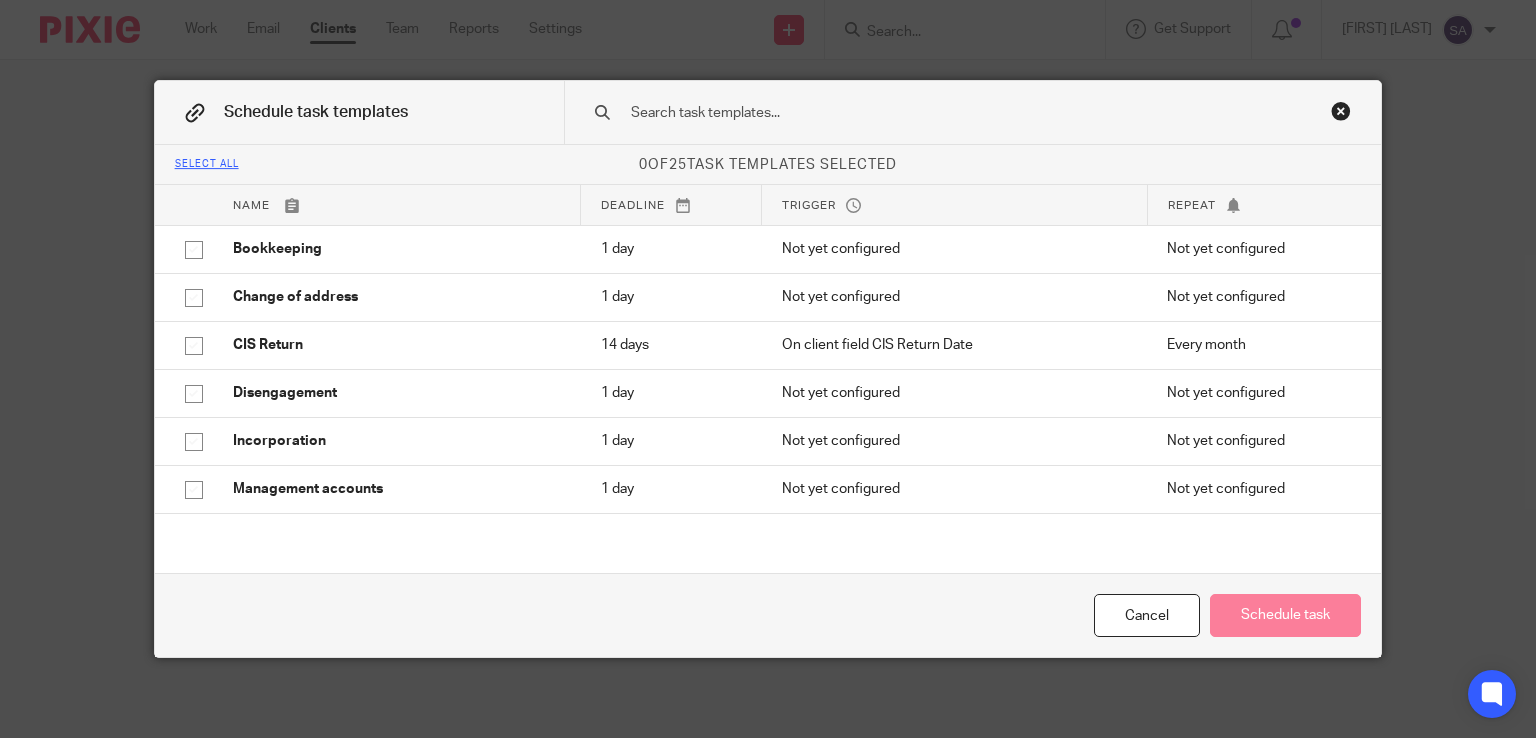 scroll, scrollTop: 0, scrollLeft: 0, axis: both 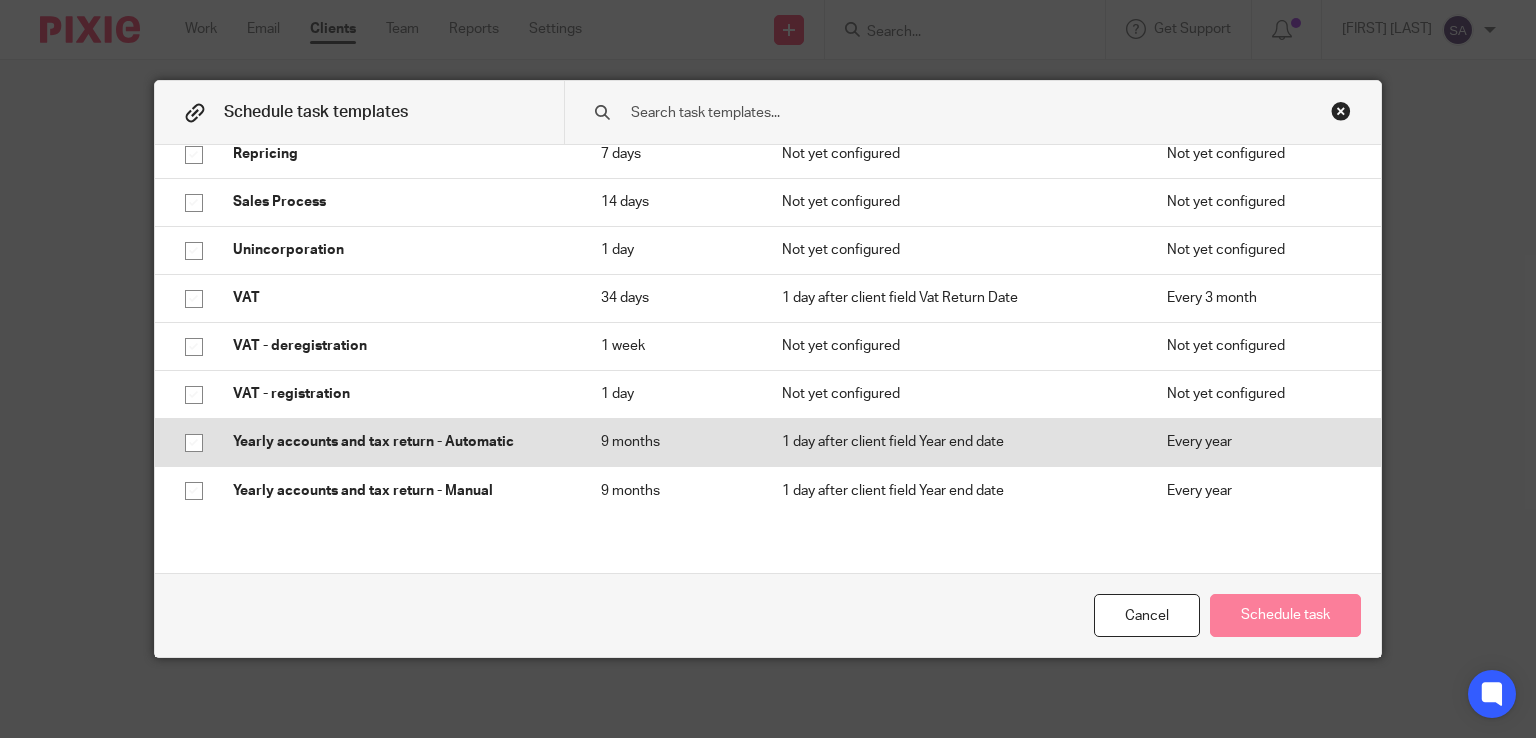click on "Yearly accounts and tax return - Automatic" at bounding box center [397, 442] 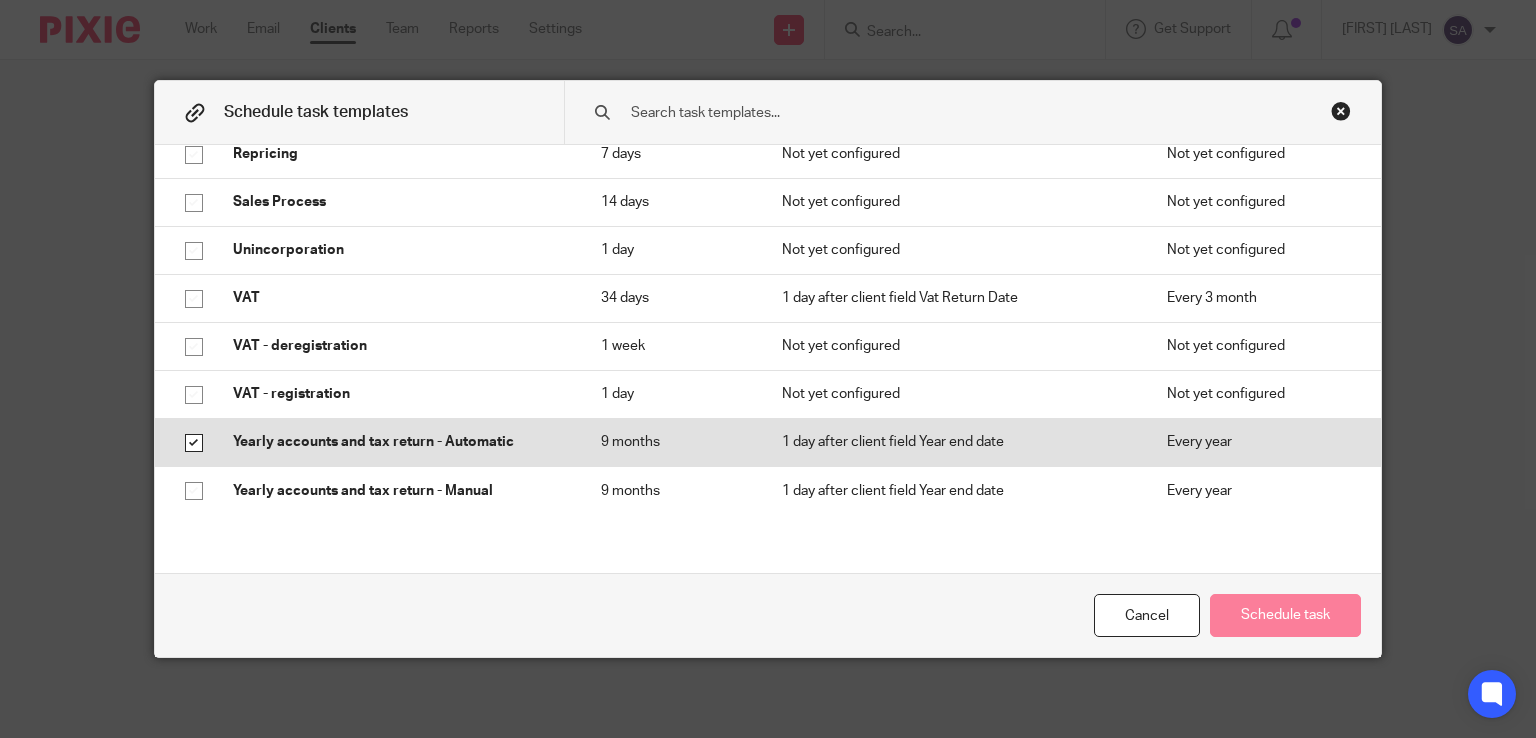 checkbox on "true" 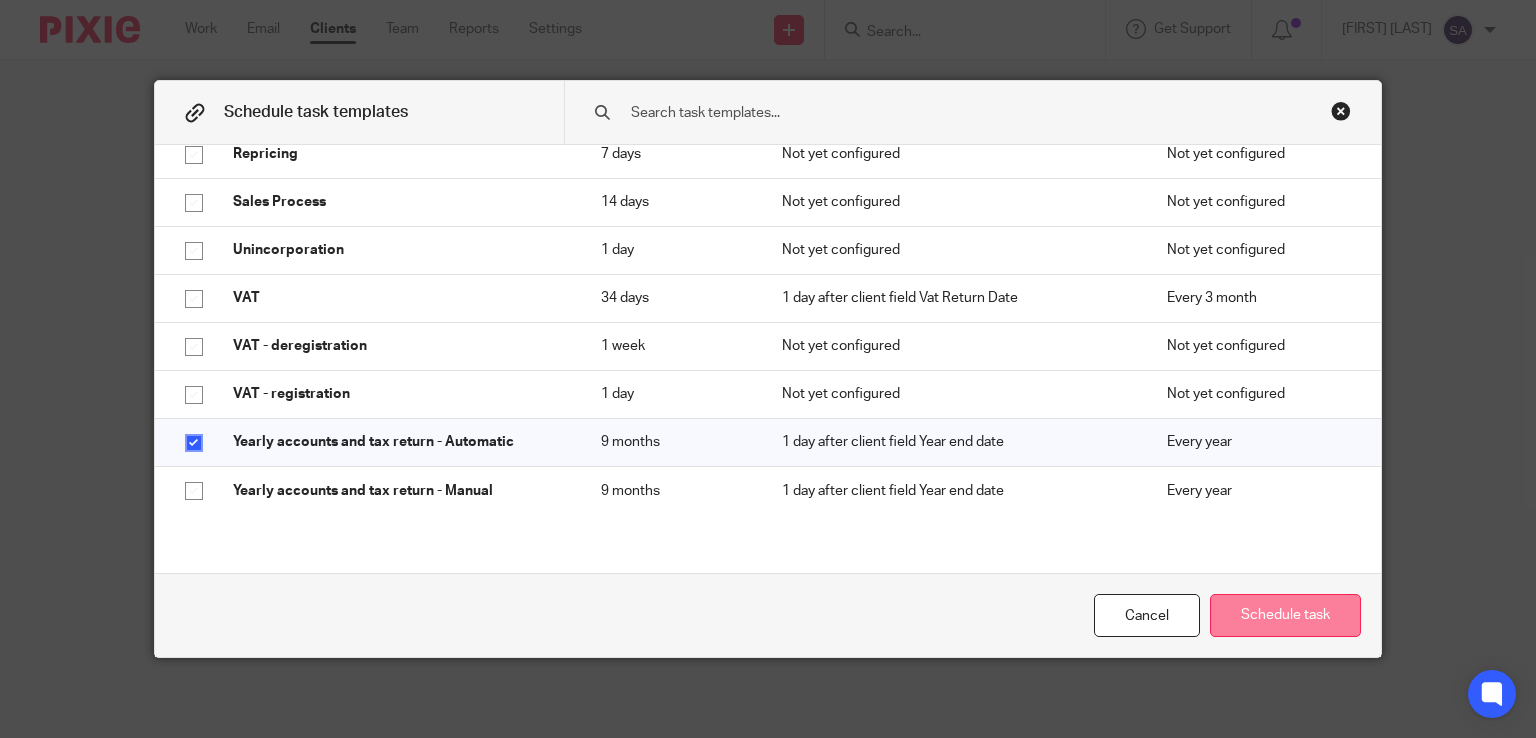 click on "Schedule task" at bounding box center (1285, 615) 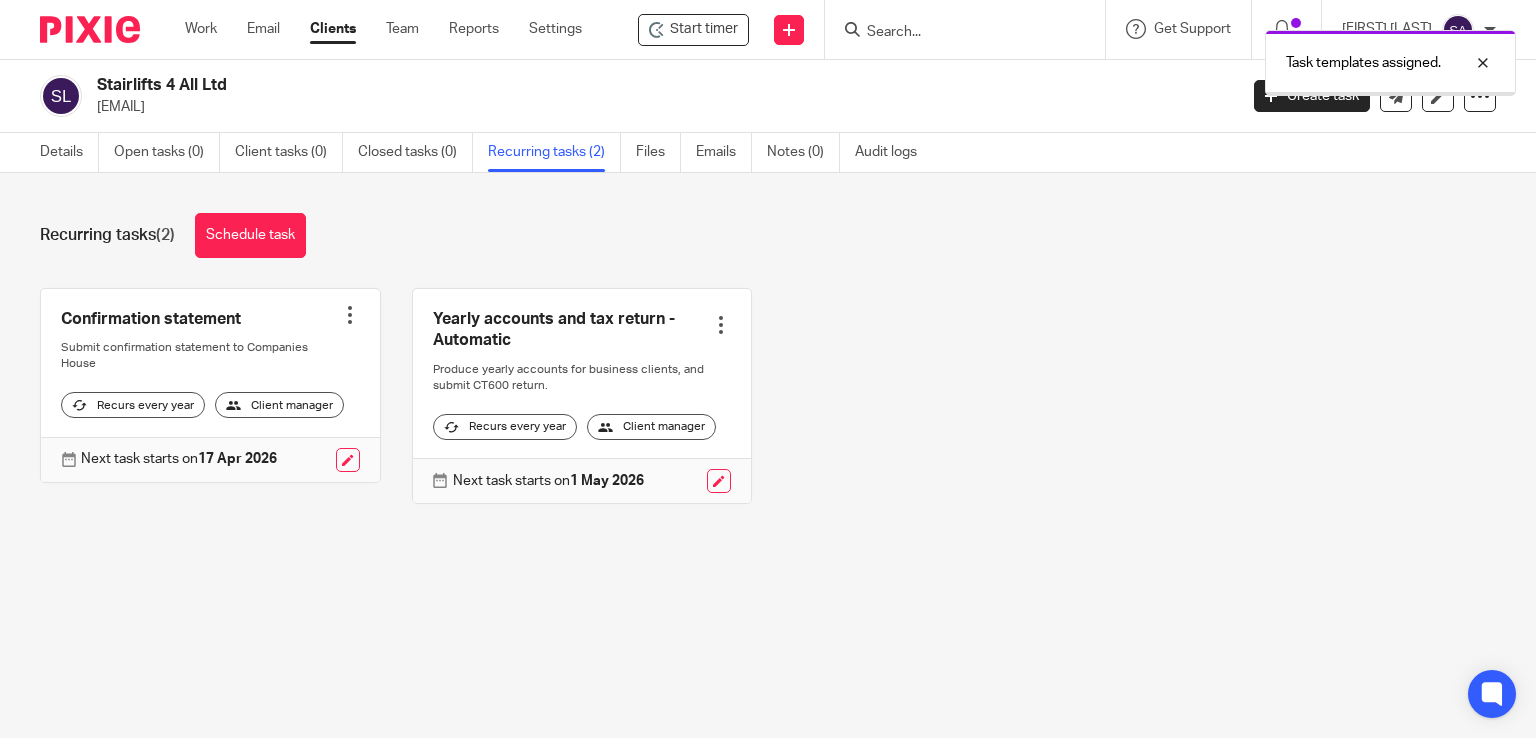 scroll, scrollTop: 0, scrollLeft: 0, axis: both 